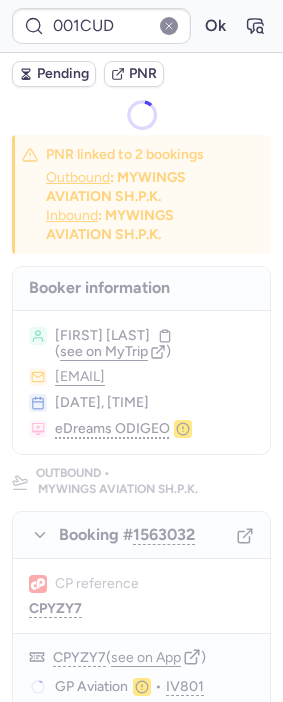 scroll, scrollTop: 0, scrollLeft: 0, axis: both 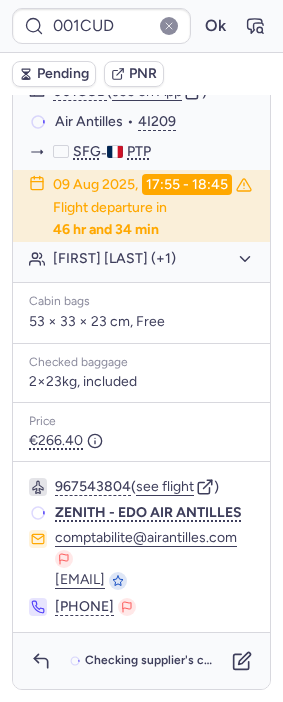 type on "CP6GT5" 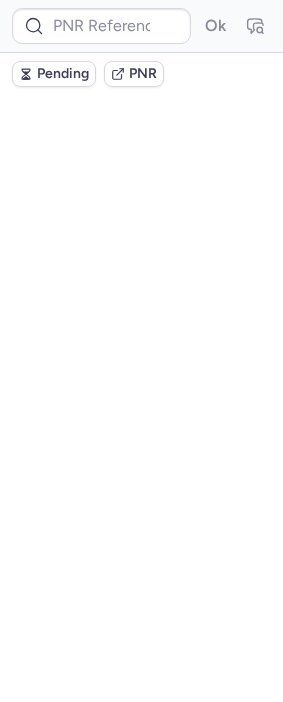 scroll, scrollTop: 0, scrollLeft: 0, axis: both 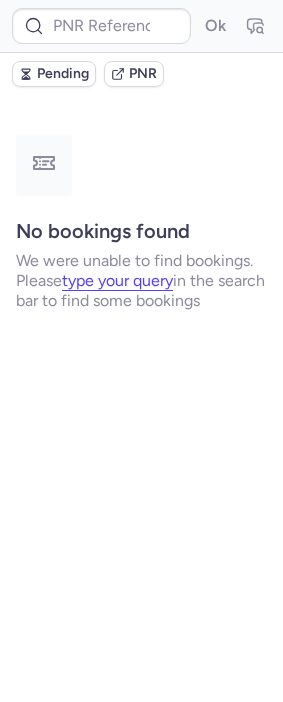 type on "CPCKUD" 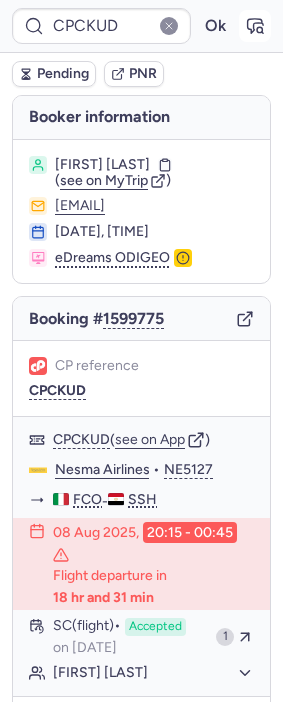 click 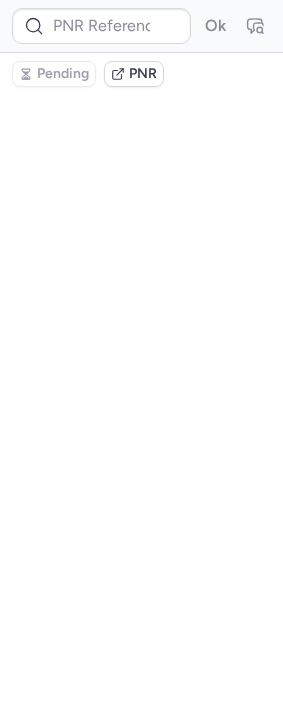 type on "CPCKUD" 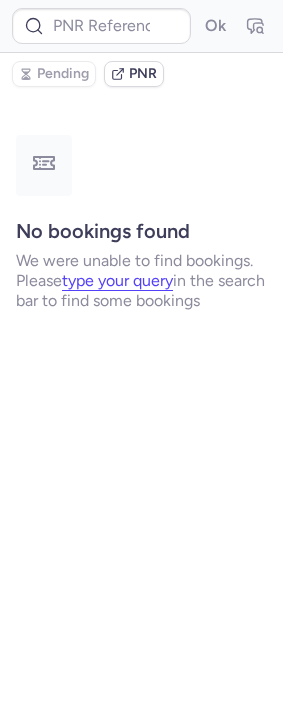 type on "CPCKUD" 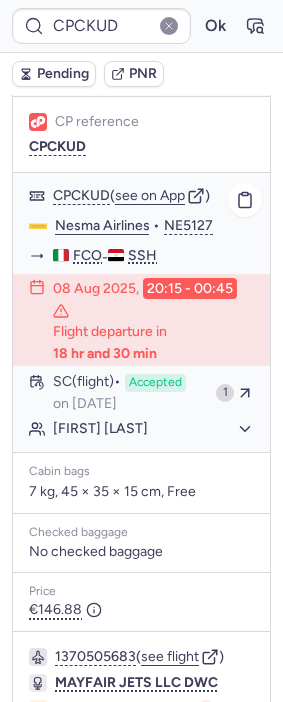 scroll, scrollTop: 433, scrollLeft: 0, axis: vertical 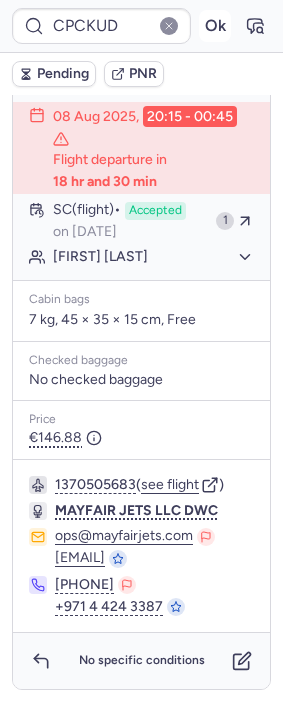 click on "Ok" at bounding box center (215, 26) 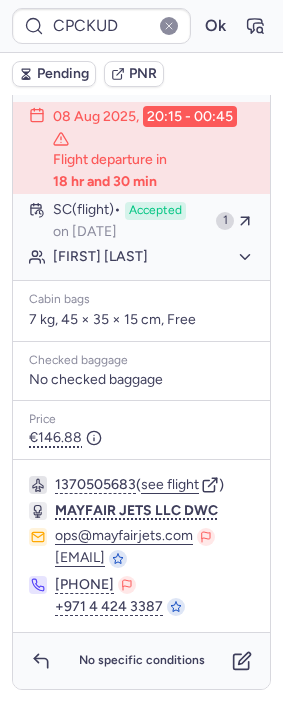 scroll, scrollTop: 433, scrollLeft: 0, axis: vertical 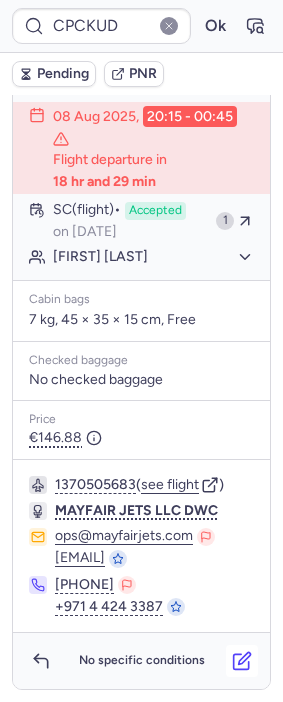 click 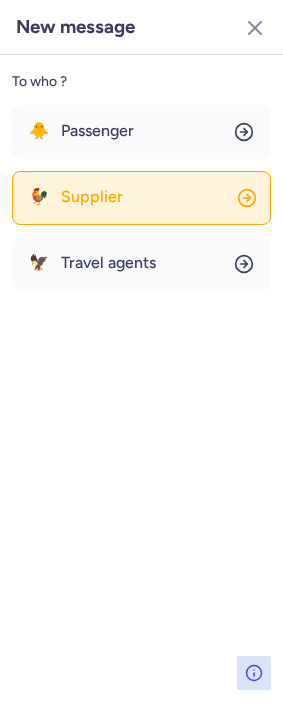 click on "Supplier" at bounding box center (92, 197) 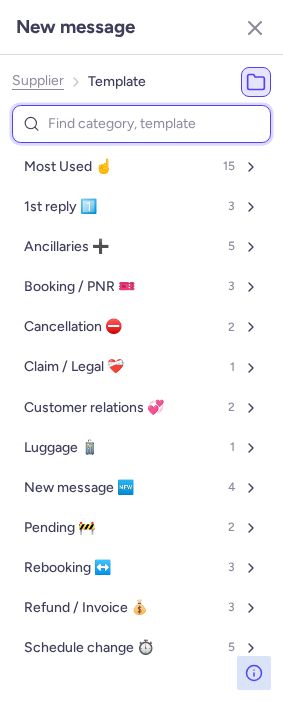 click at bounding box center (141, 124) 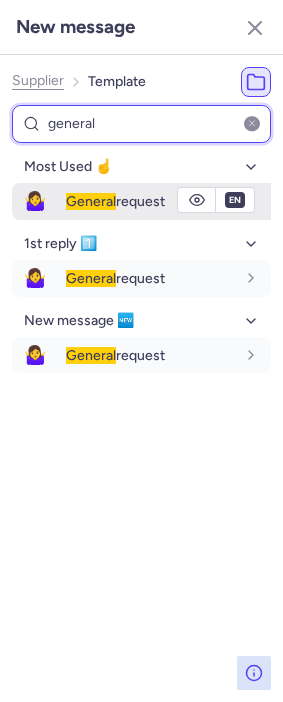 type on "general" 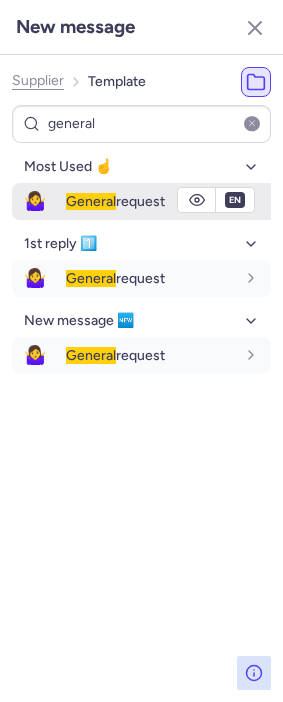 click on "🤷‍♀️" at bounding box center [35, 201] 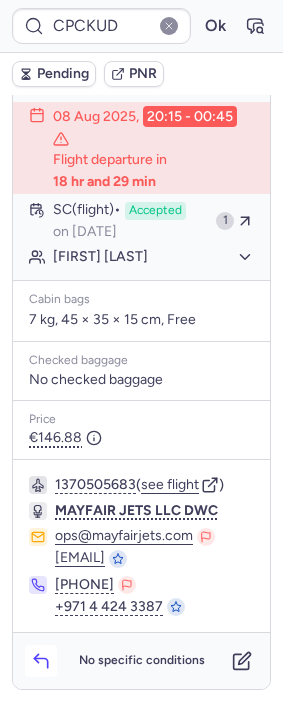 click 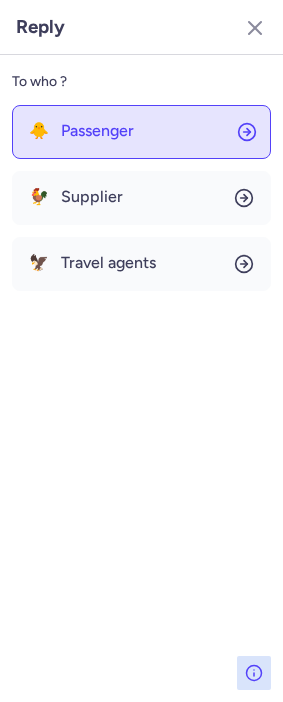 click on "Passenger" at bounding box center (97, 131) 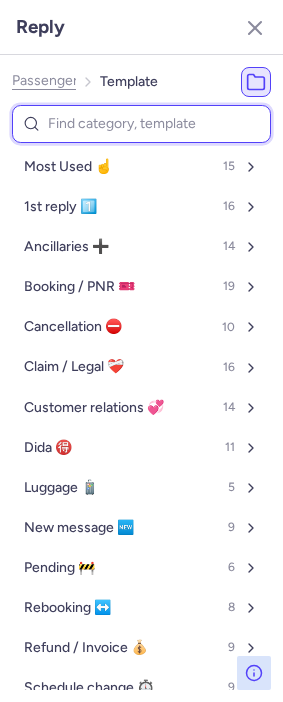 click at bounding box center (141, 124) 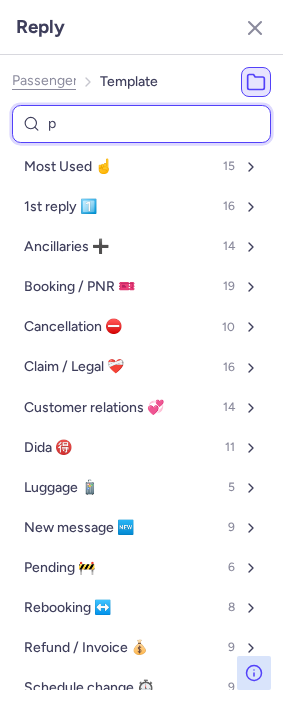 type on "pe" 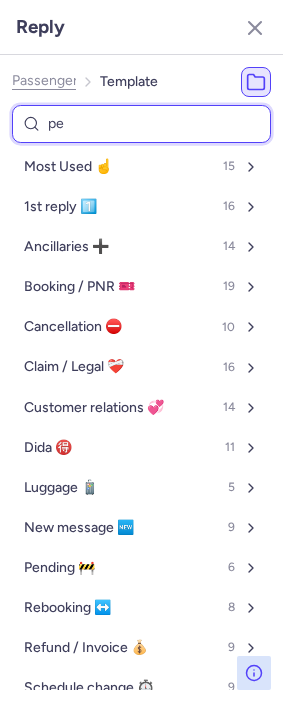 select on "en" 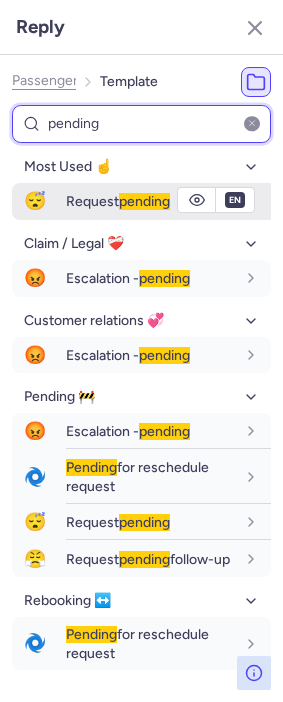 type on "pending" 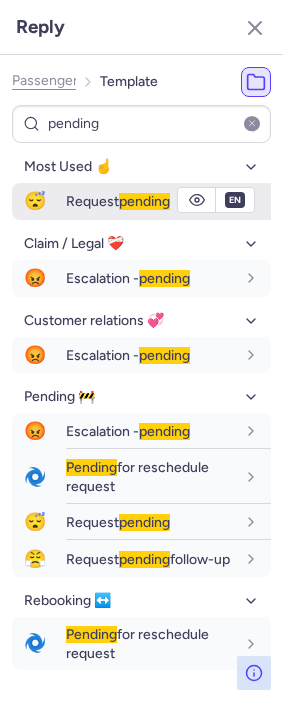 click on "Request  pending" at bounding box center [118, 201] 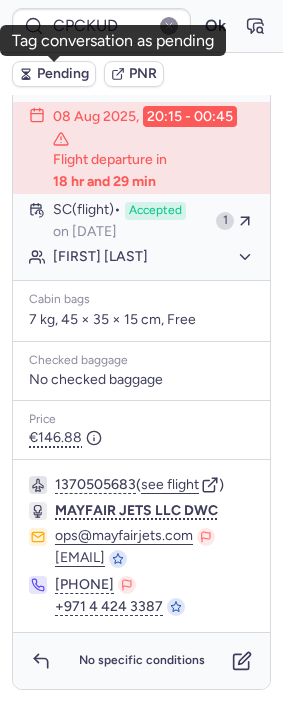click on "Pending" at bounding box center [63, 74] 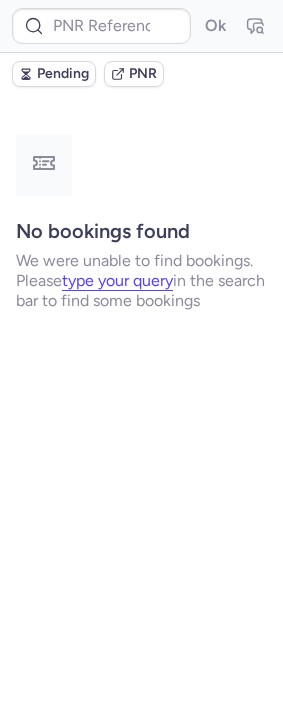 scroll, scrollTop: 0, scrollLeft: 0, axis: both 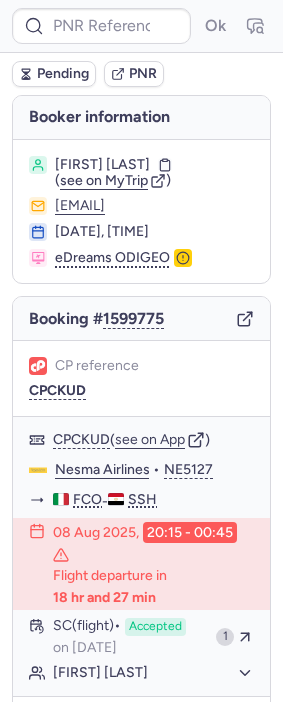 type on "CP6GT5" 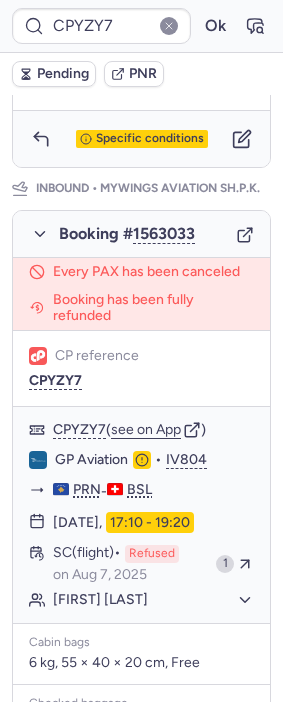 scroll, scrollTop: 1104, scrollLeft: 0, axis: vertical 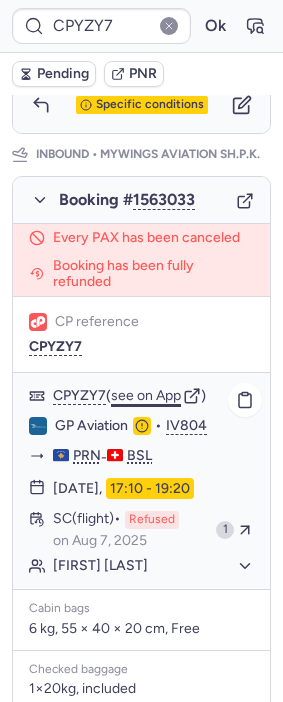 click on "see on App" 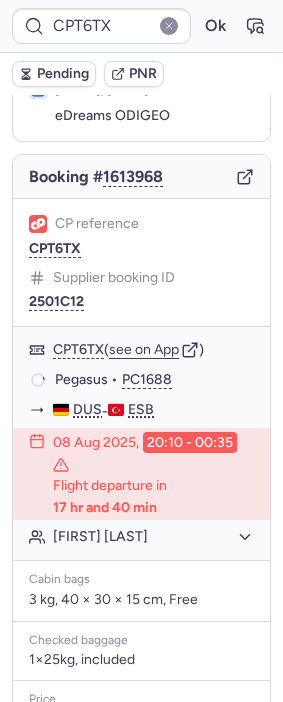 scroll, scrollTop: 131, scrollLeft: 0, axis: vertical 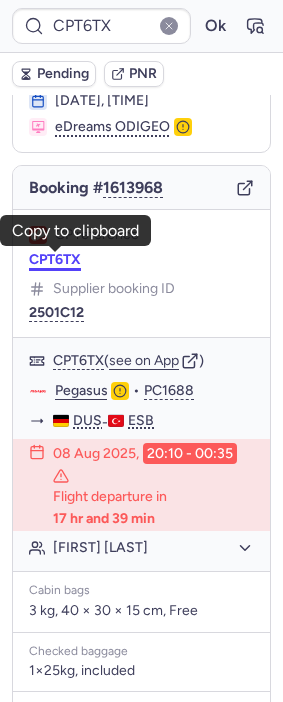 click on "CPT6TX" at bounding box center [55, 260] 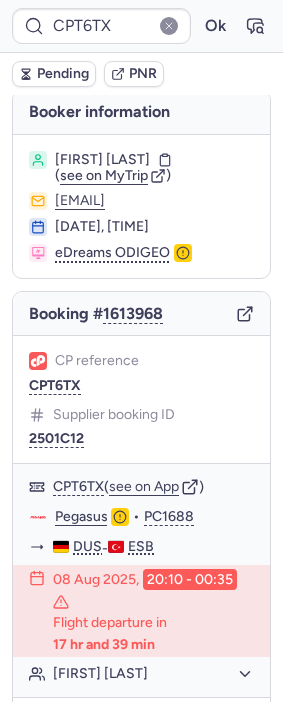 scroll, scrollTop: 0, scrollLeft: 0, axis: both 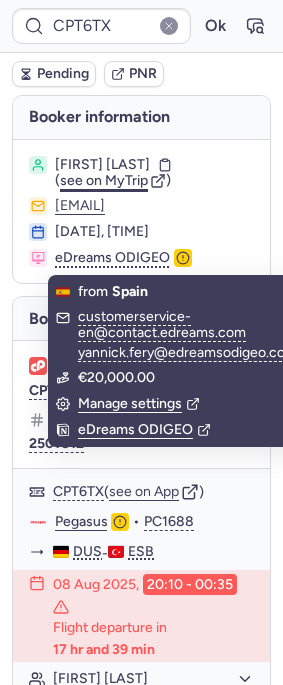 click on "see on MyTrip" at bounding box center (104, 180) 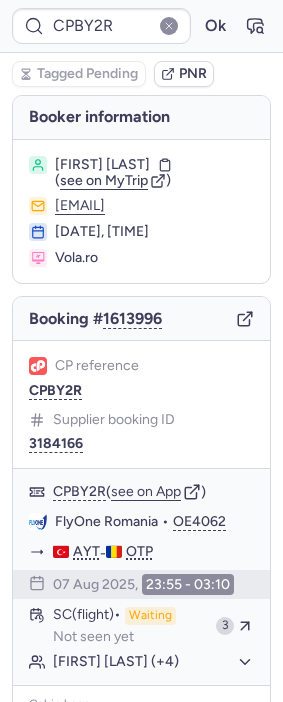 type on "CPAIX4" 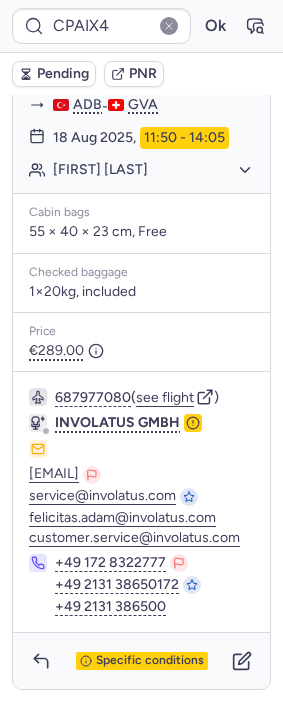 scroll, scrollTop: 1602, scrollLeft: 0, axis: vertical 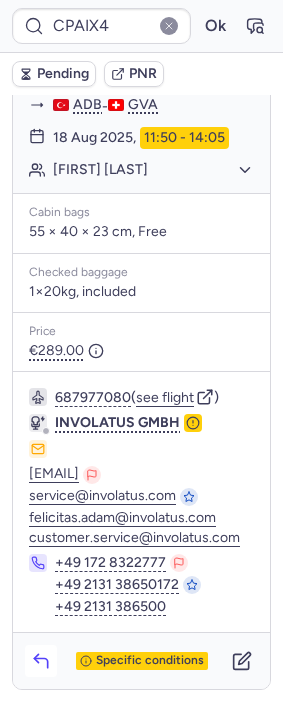 click at bounding box center (41, 661) 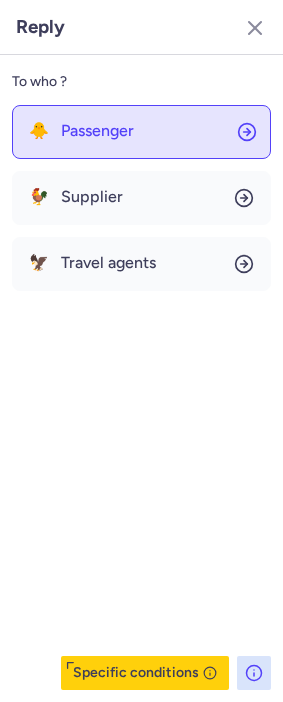 click on "🐥 Passenger" 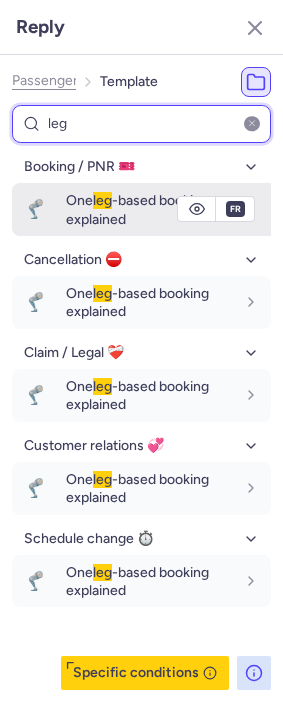 type on "leg" 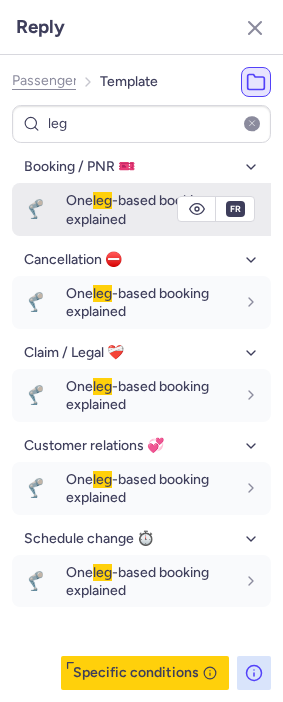 click on "One  leg -based booking explained" at bounding box center [137, 209] 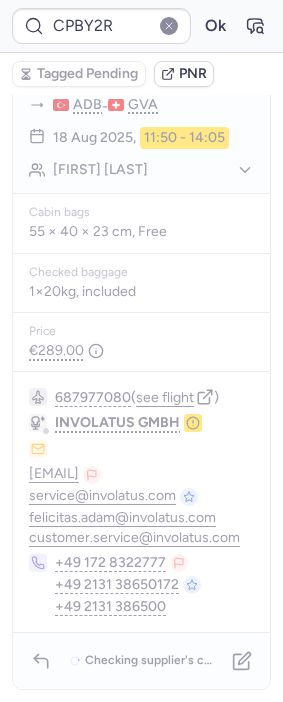 type on "CPJD2X" 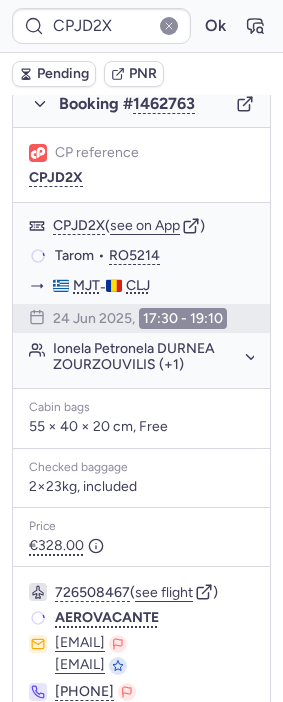 scroll, scrollTop: 357, scrollLeft: 0, axis: vertical 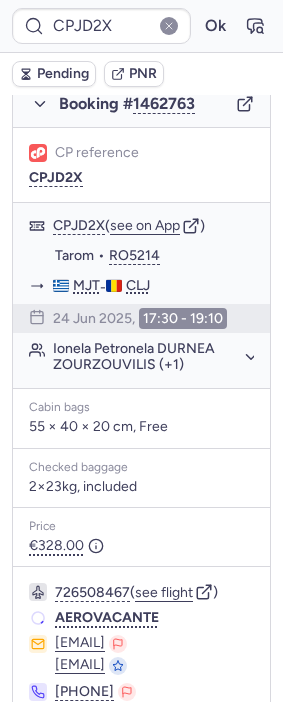 click on "CPJD2X  Ok" at bounding box center [141, 26] 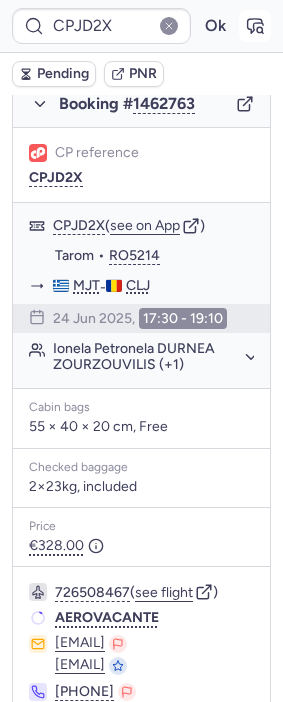 click at bounding box center (255, 26) 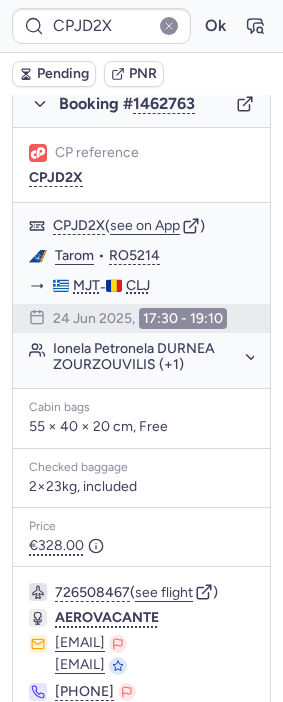 type 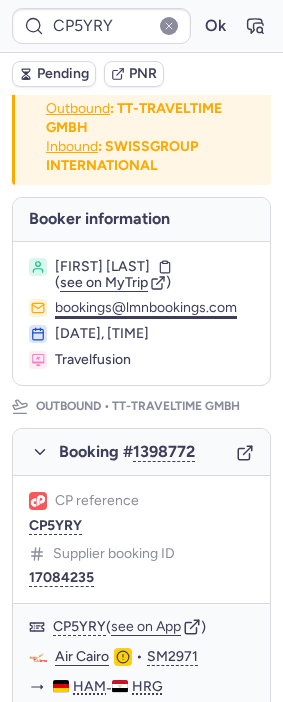 scroll, scrollTop: 0, scrollLeft: 0, axis: both 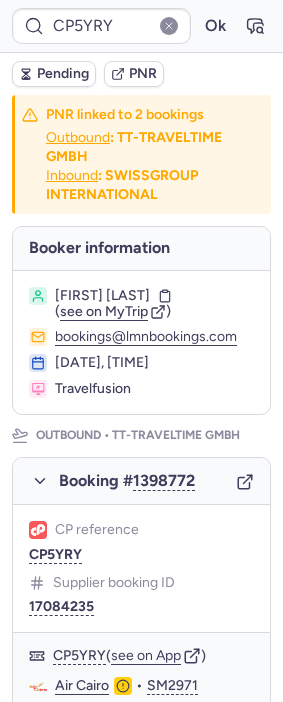 type on "CPBY2R" 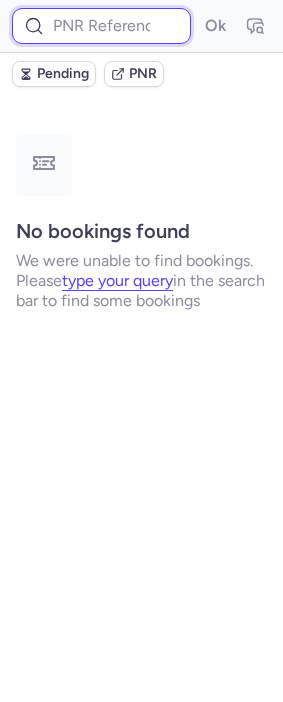 drag, startPoint x: 105, startPoint y: 25, endPoint x: 134, endPoint y: 24, distance: 29.017237 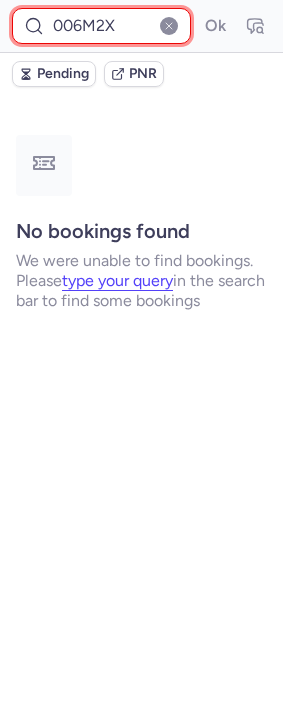 click on "006M2X" at bounding box center [101, 26] 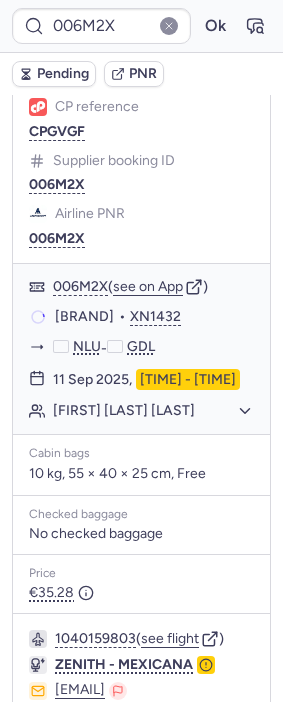 scroll, scrollTop: 333, scrollLeft: 0, axis: vertical 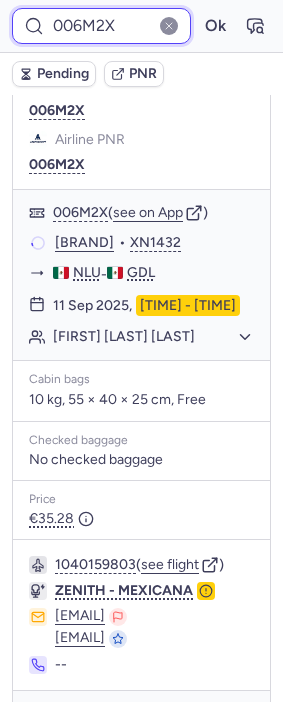 click on "006M2X" at bounding box center [101, 26] 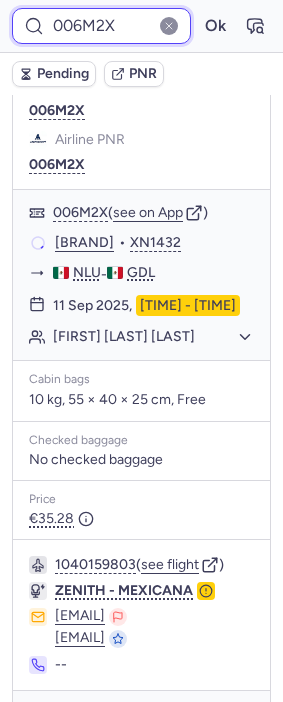 paste on "T6" 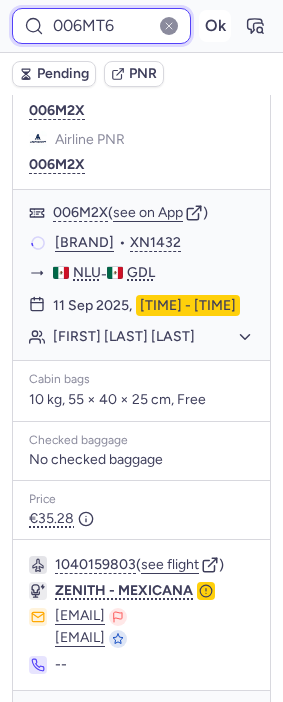 type on "006MT6" 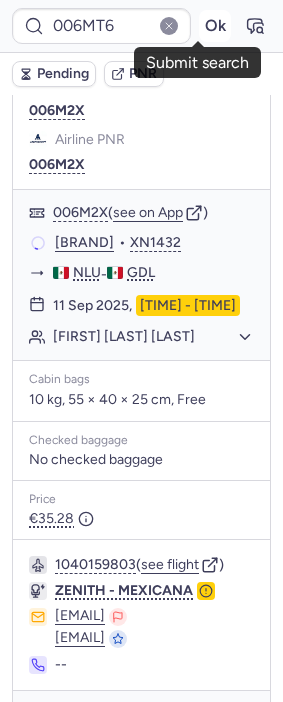 click on "Ok" at bounding box center (215, 26) 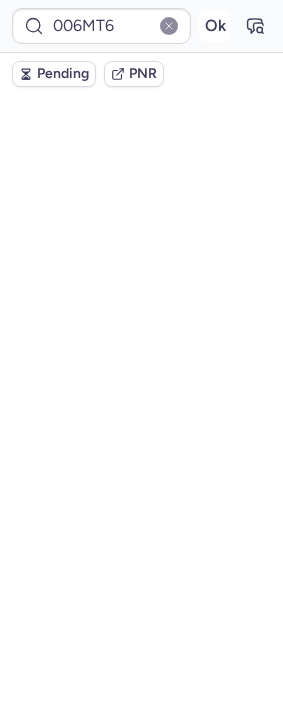 scroll, scrollTop: 0, scrollLeft: 0, axis: both 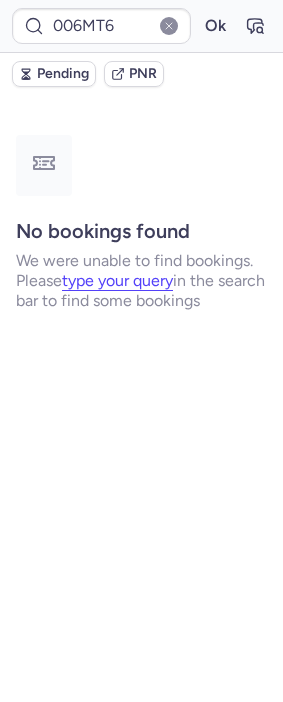 click at bounding box center [169, 26] 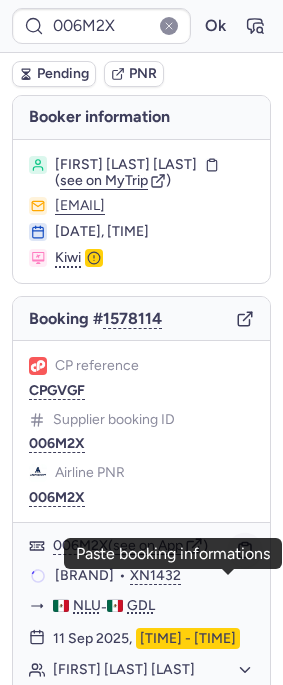click 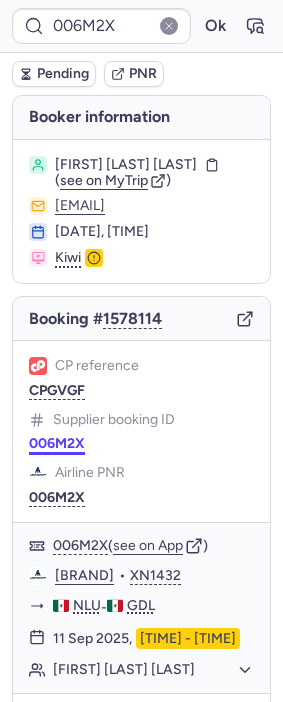 click on "006M2X" at bounding box center (57, 444) 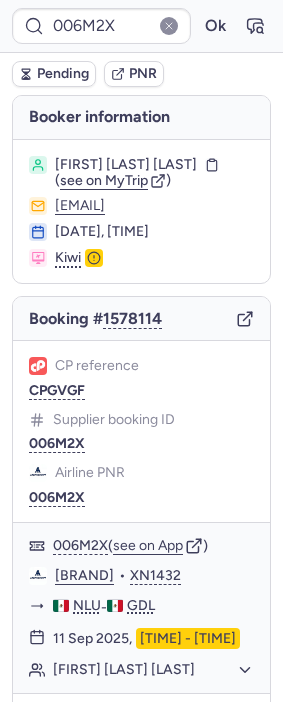 type on "CPBY2R" 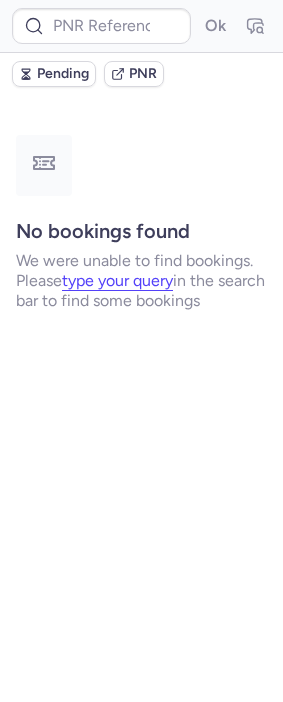 type on "CPBY2R" 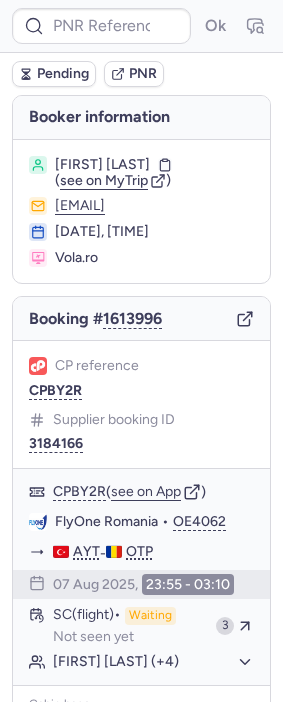 type on "CPBY2R" 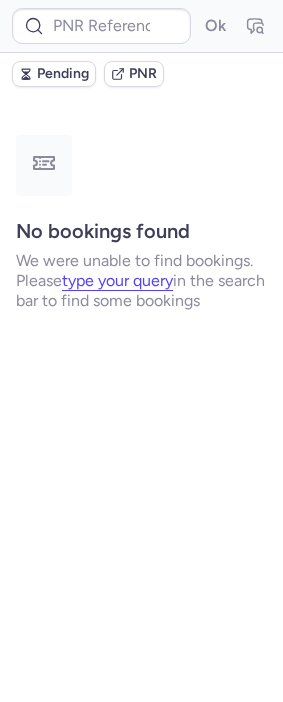 type on "CPUHQ9" 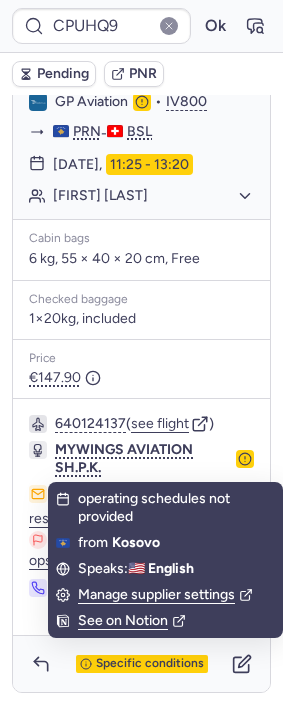 scroll, scrollTop: 368, scrollLeft: 0, axis: vertical 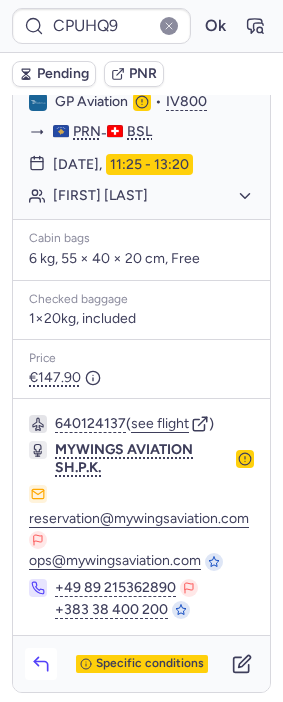 click 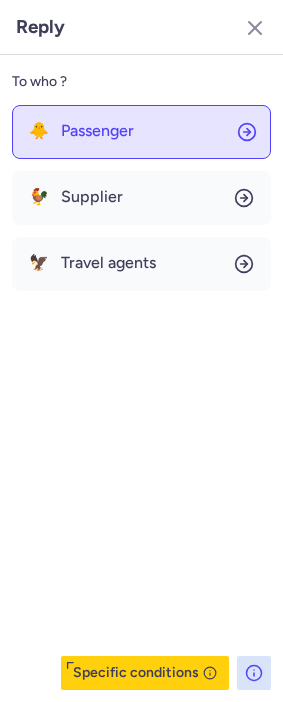 click on "🐥 Passenger" 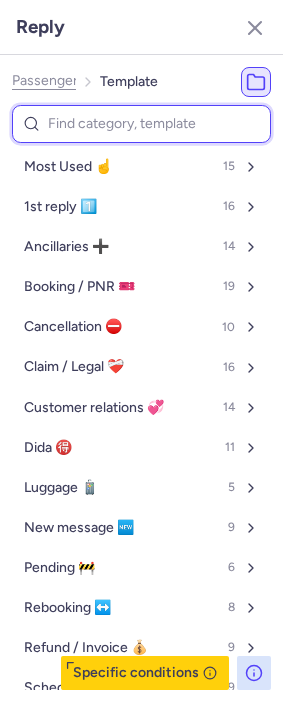 click at bounding box center (141, 124) 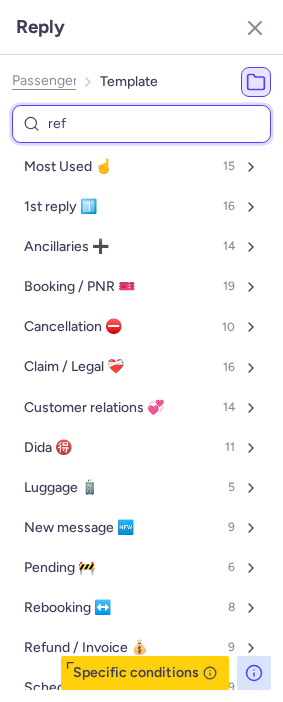 type on "refu" 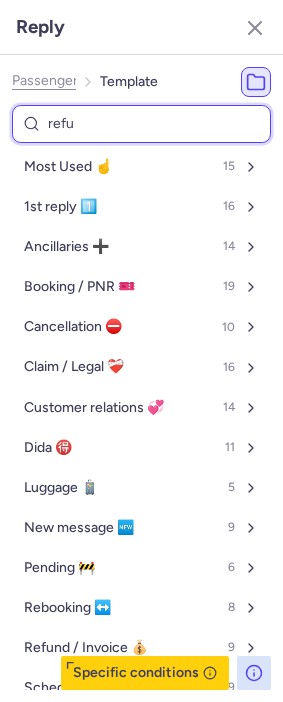 select on "en" 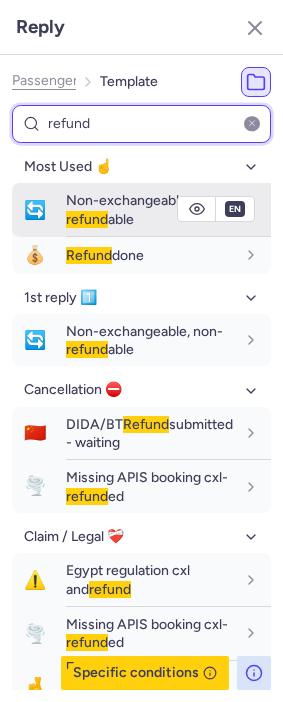 type on "refund" 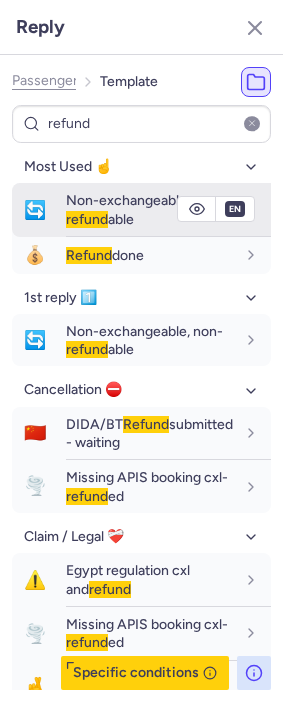 click on "Non-exchangeable, non- refund able" at bounding box center [144, 209] 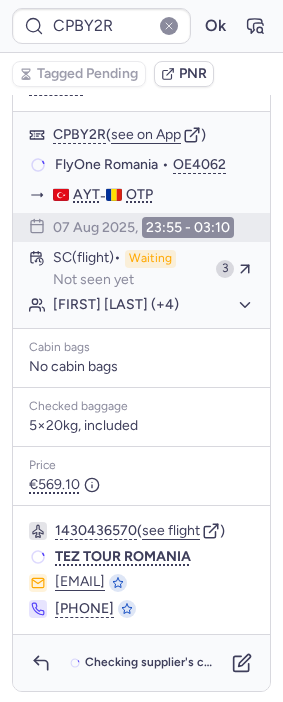 type on "CPZTOH" 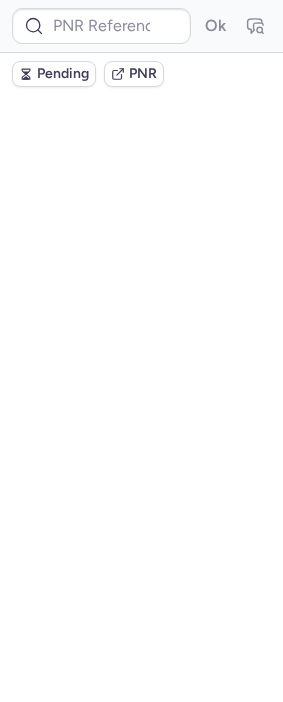 scroll, scrollTop: 0, scrollLeft: 0, axis: both 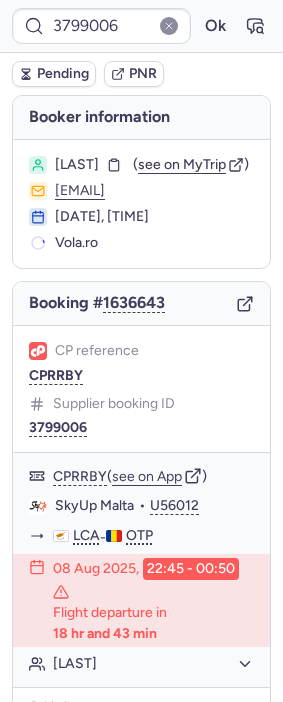 type on "CPZTOH" 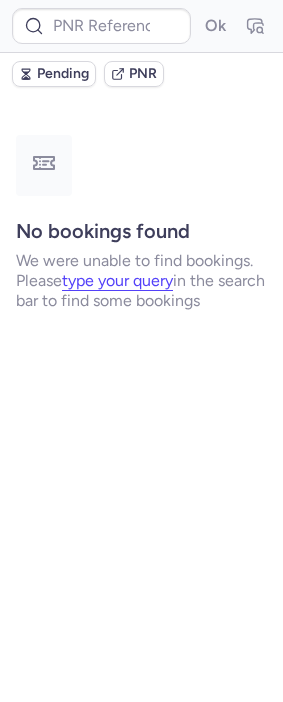 type on "CPDDUE" 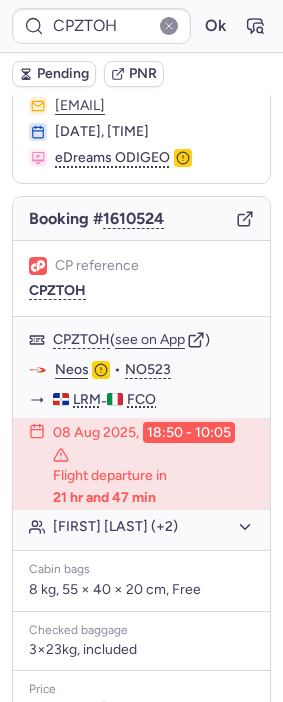 scroll, scrollTop: 376, scrollLeft: 0, axis: vertical 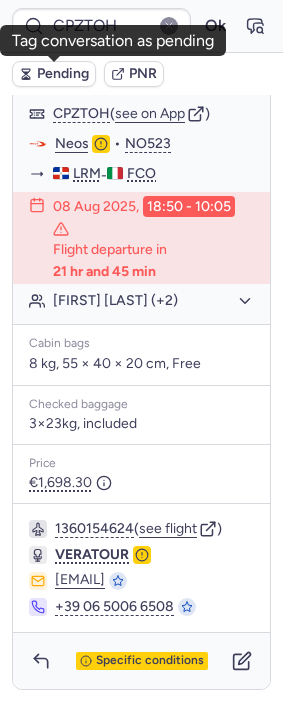 click on "Pending" at bounding box center [63, 74] 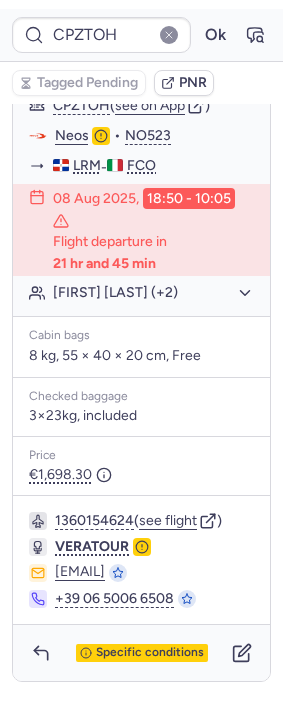 scroll, scrollTop: 376, scrollLeft: 0, axis: vertical 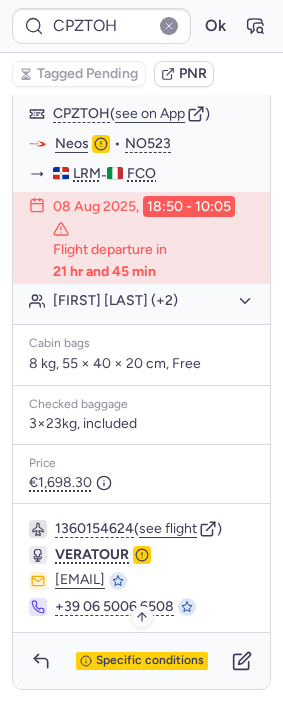 click on "Specific conditions" at bounding box center (150, 661) 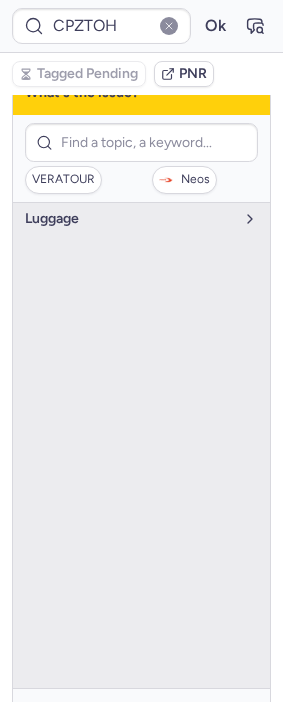 scroll, scrollTop: 264, scrollLeft: 0, axis: vertical 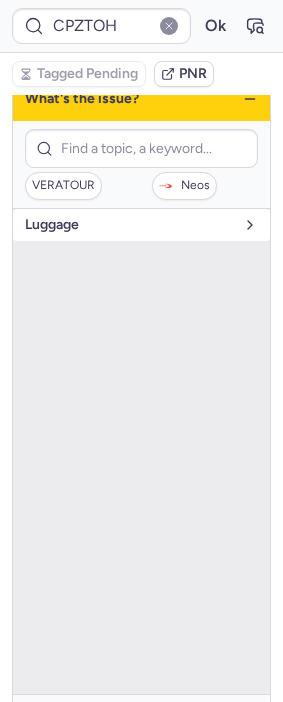 click on "luggage" at bounding box center (129, 225) 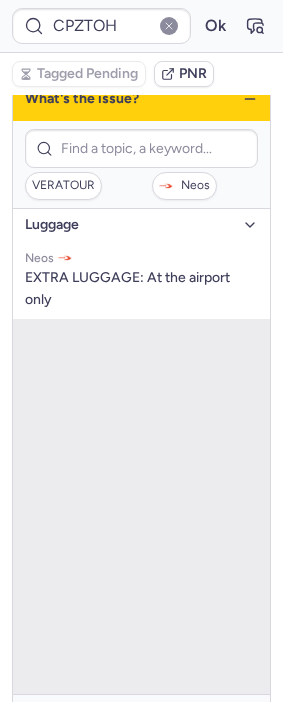 click 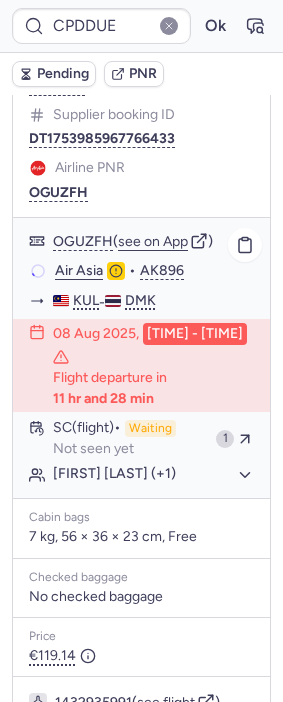 scroll, scrollTop: 1444, scrollLeft: 0, axis: vertical 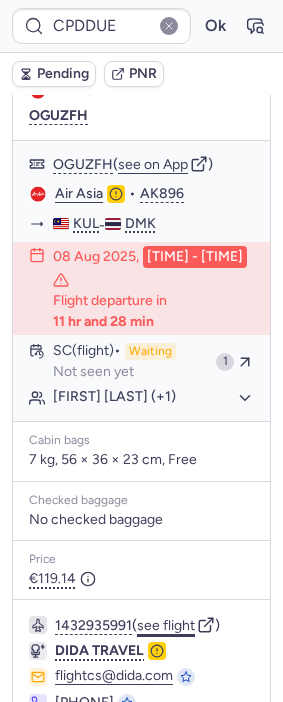 click on "see flight" 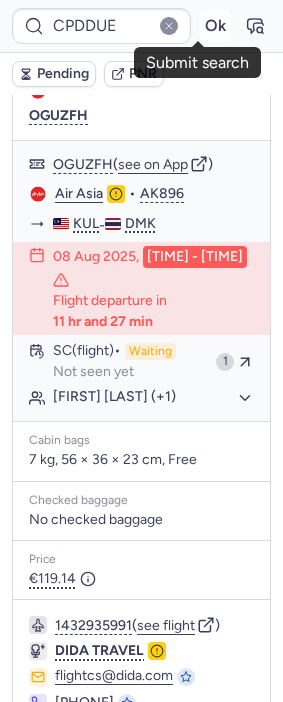 click on "Ok" at bounding box center (215, 26) 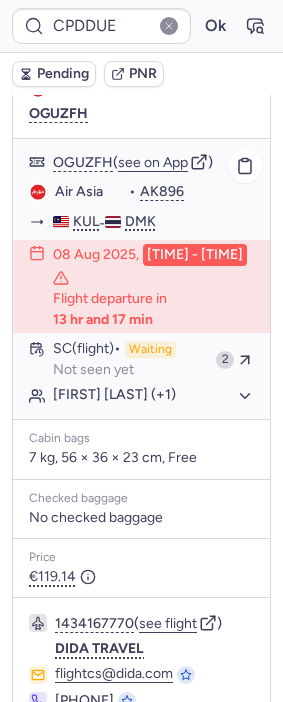 scroll, scrollTop: 1444, scrollLeft: 0, axis: vertical 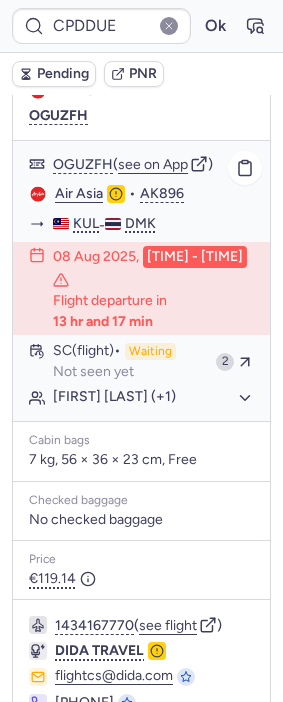 type on "CPZTOH" 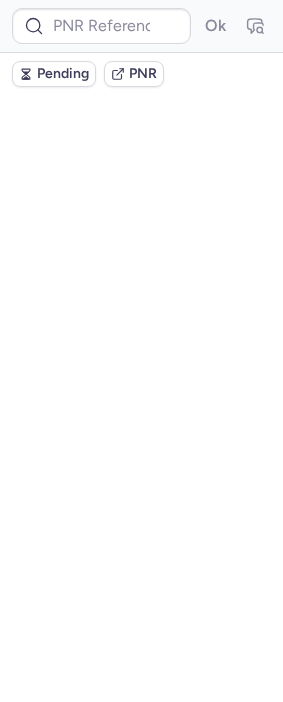 scroll, scrollTop: 0, scrollLeft: 0, axis: both 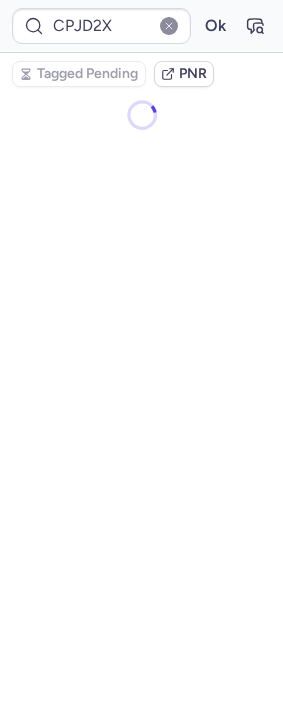 type on "006M2X" 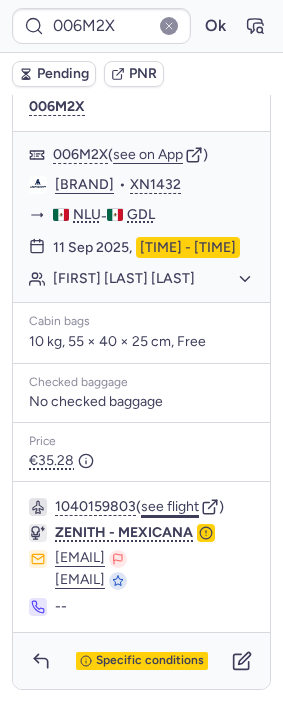scroll, scrollTop: 478, scrollLeft: 0, axis: vertical 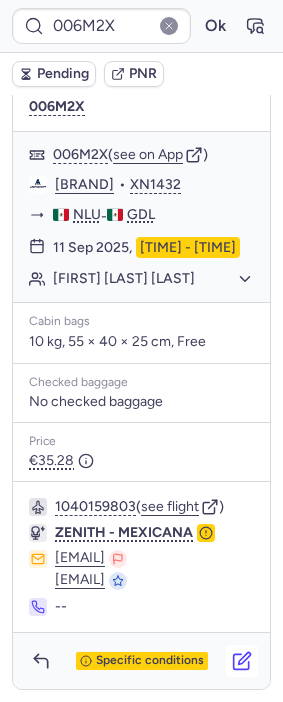 click 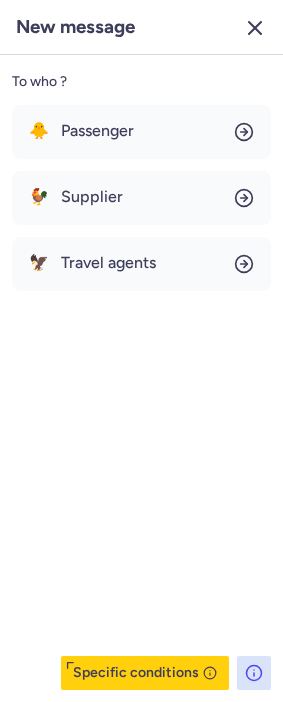 click 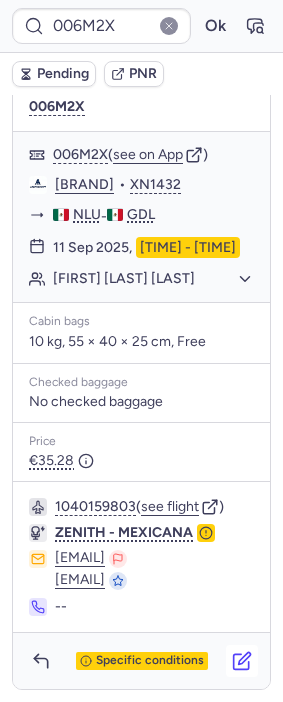 click 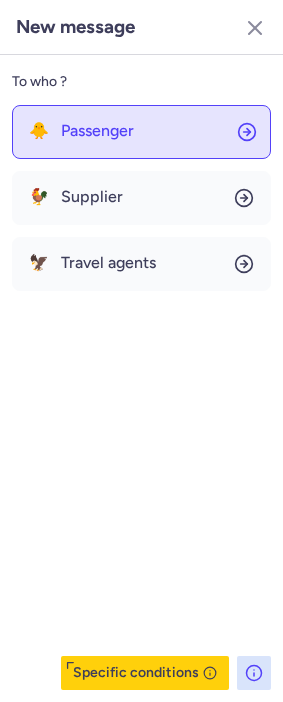 click on "🐥 Passenger" 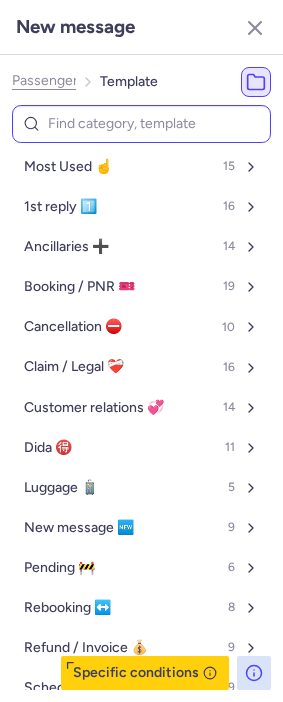 click at bounding box center (141, 124) 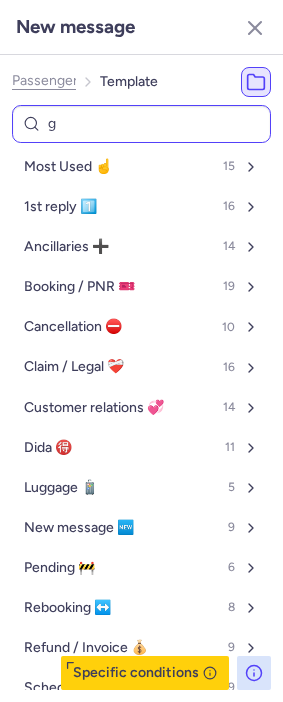 type on "ge" 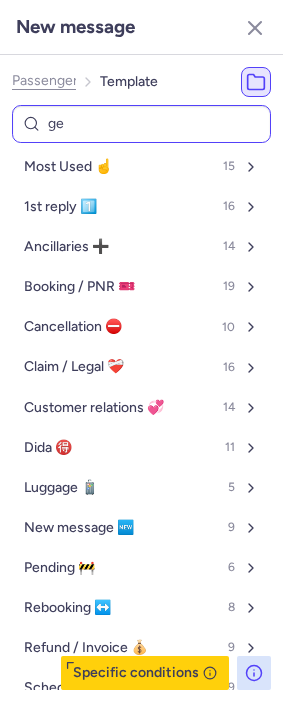 select on "es" 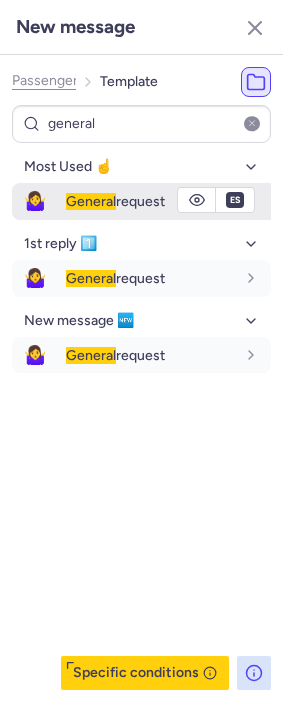 type on "general" 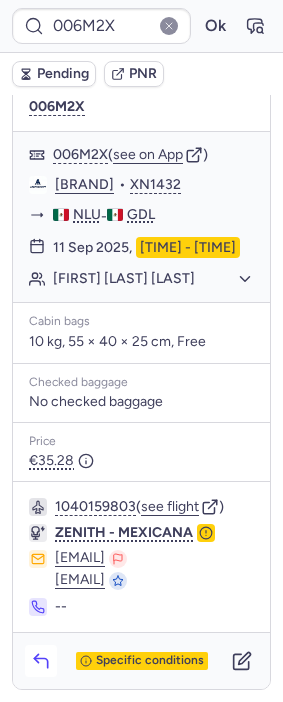 click 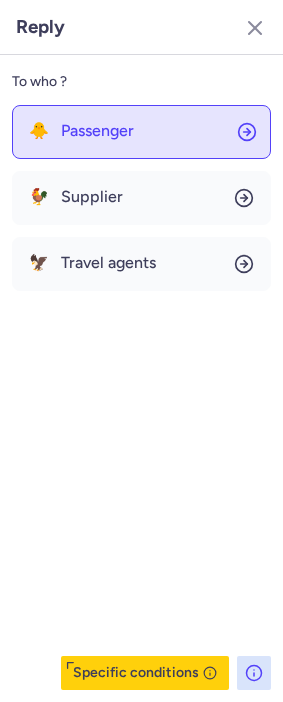 click on "🐥 Passenger" 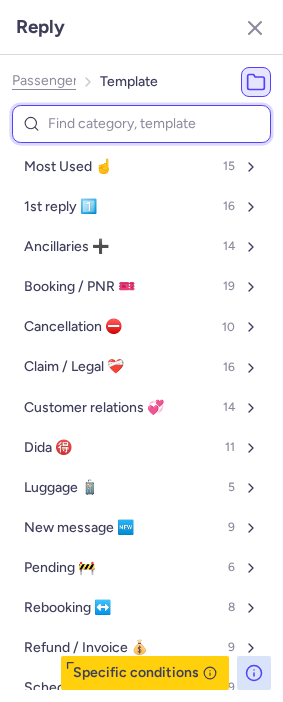 click at bounding box center (141, 124) 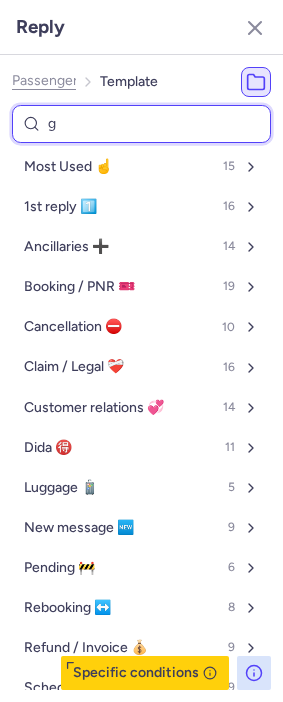 type on "ge" 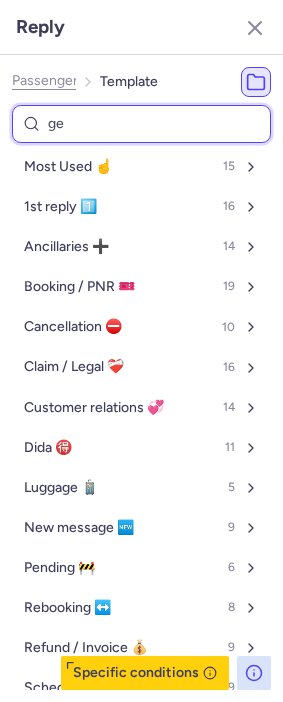 select on "es" 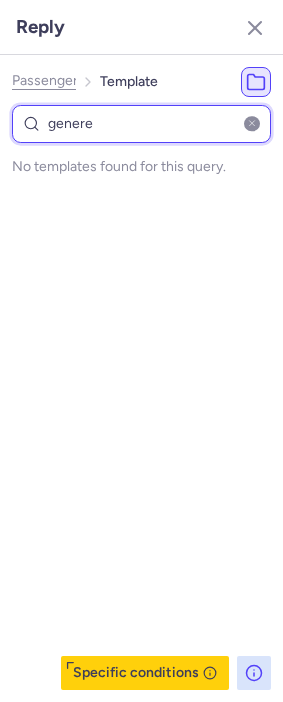type on "gener" 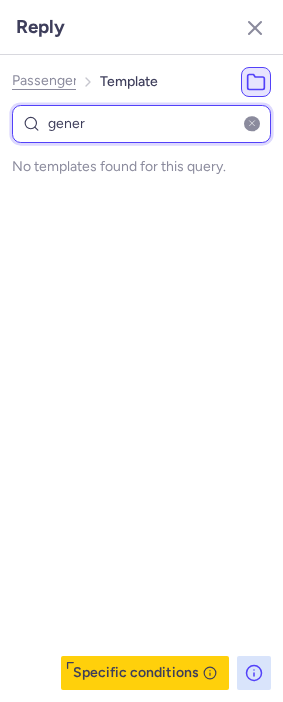 select on "es" 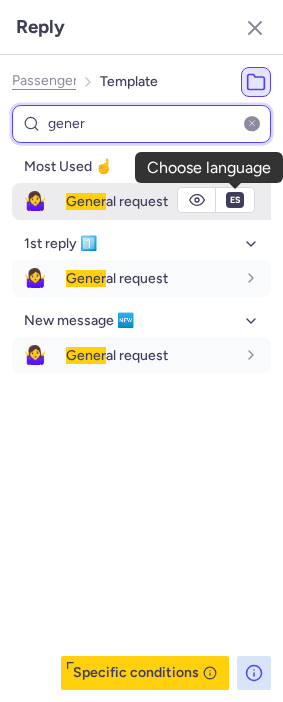 type on "gener" 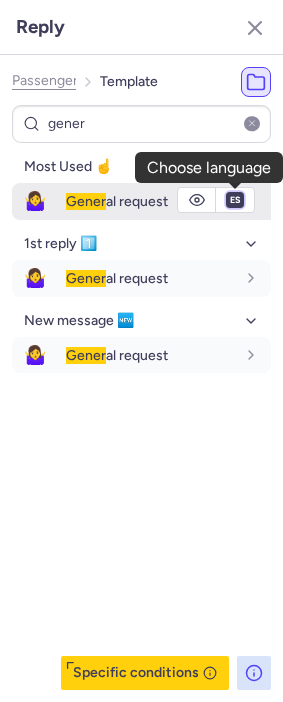 click on "fr en de nl pt es it ru" at bounding box center [235, 200] 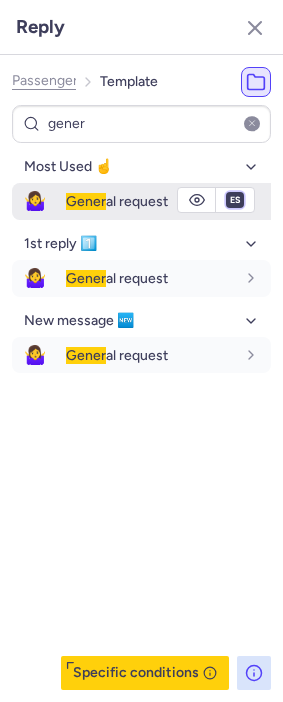 select on "en" 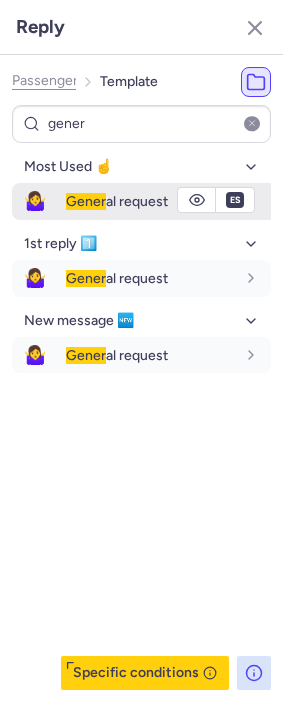 click on "fr en de nl pt es it ru" at bounding box center [235, 200] 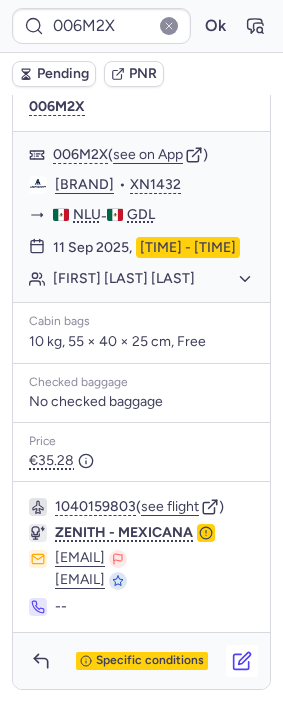 click 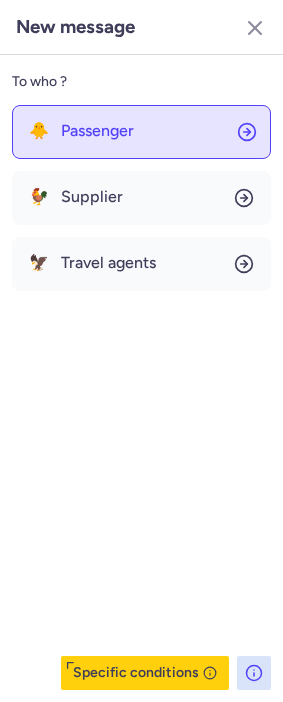 click on "Passenger" at bounding box center [97, 131] 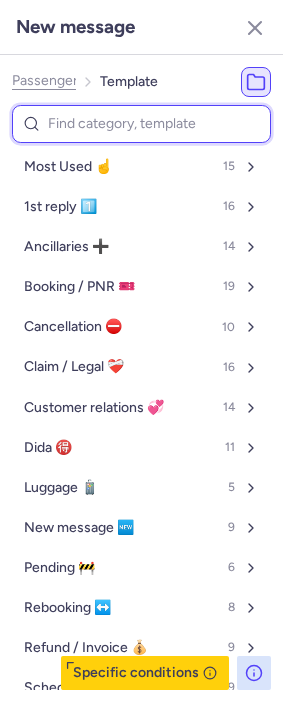 click at bounding box center (141, 124) 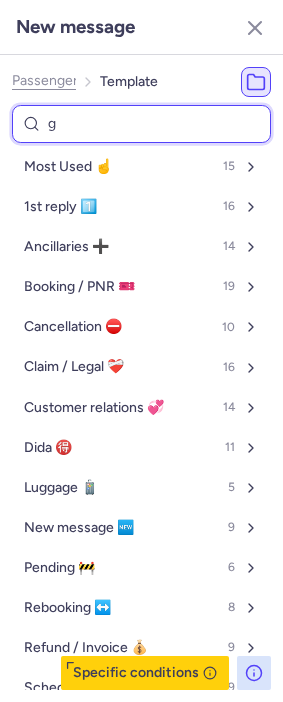type on "ge" 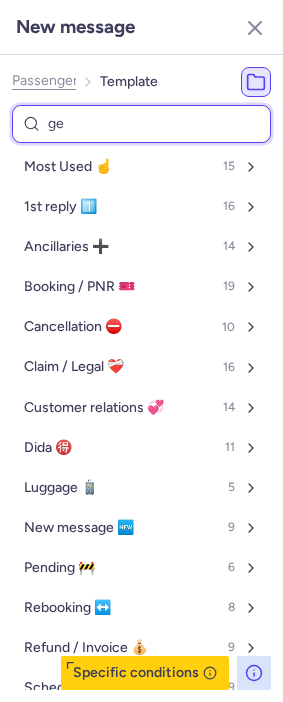 select on "es" 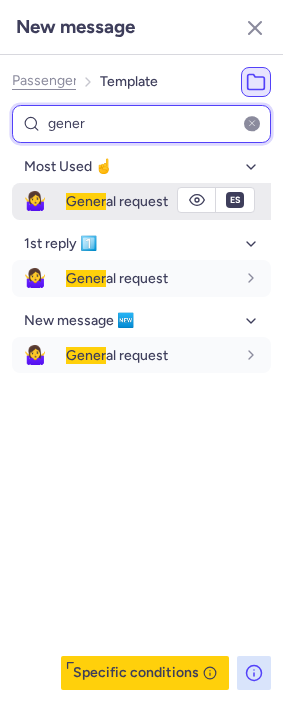 type on "gener" 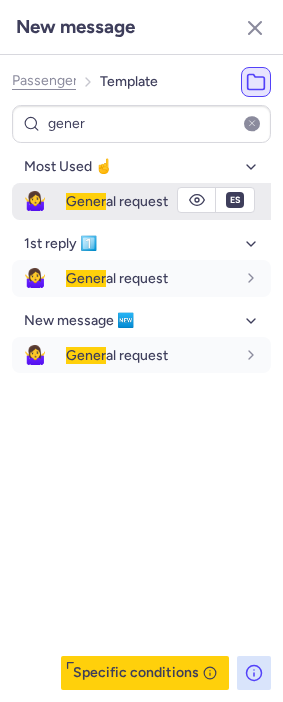 click on "Gener" at bounding box center (86, 201) 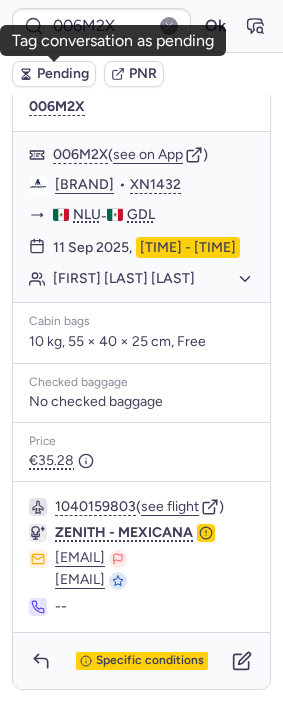 click on "Pending" at bounding box center [63, 74] 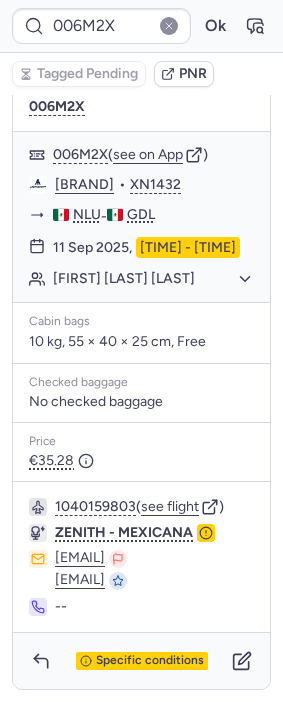 type on "CPJD2X" 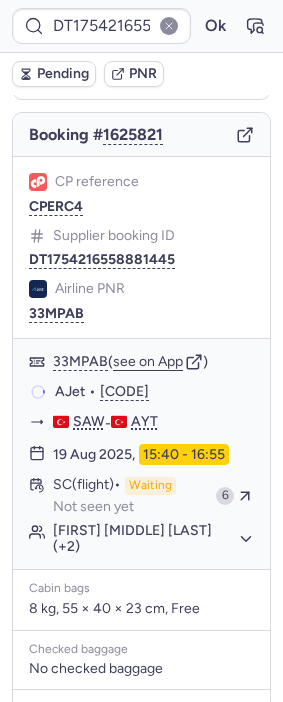 scroll, scrollTop: 222, scrollLeft: 0, axis: vertical 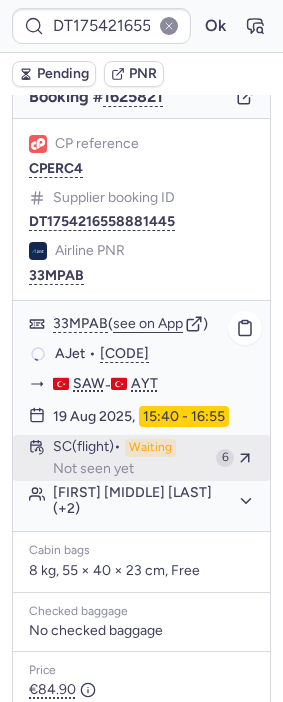 click on "SC   (flight)  Waiting Not seen yet" at bounding box center [130, 458] 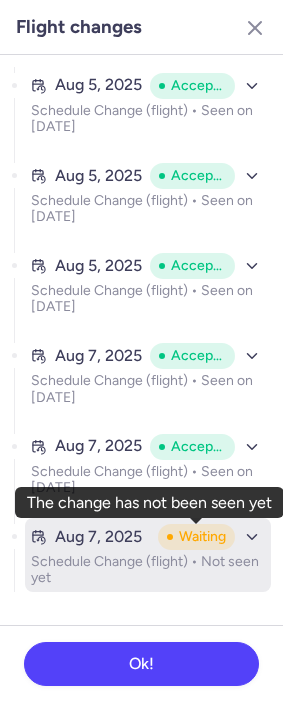 click on "Waiting" at bounding box center (196, 537) 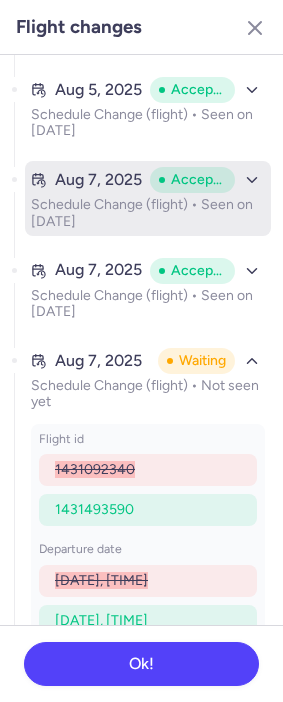 scroll, scrollTop: 194, scrollLeft: 0, axis: vertical 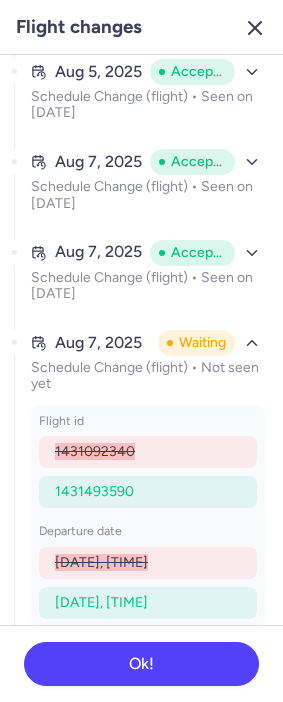 click 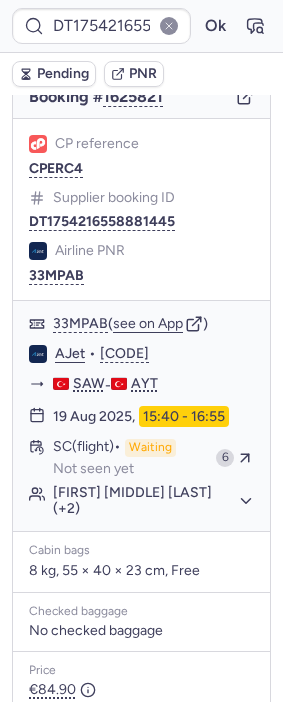 type on "CPJD2X" 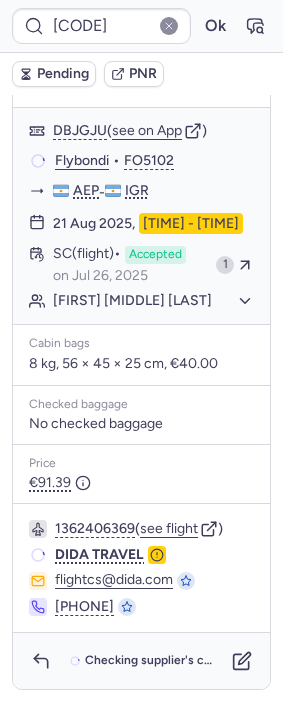 scroll, scrollTop: 490, scrollLeft: 0, axis: vertical 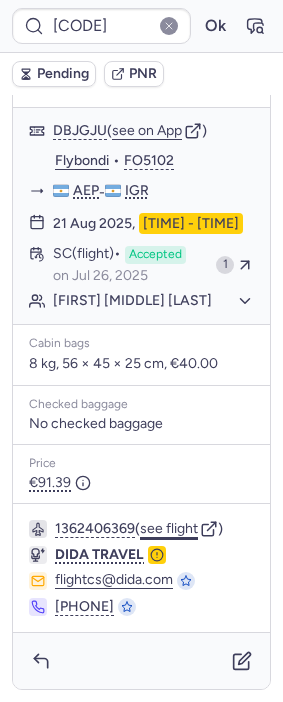 click on "see flight" 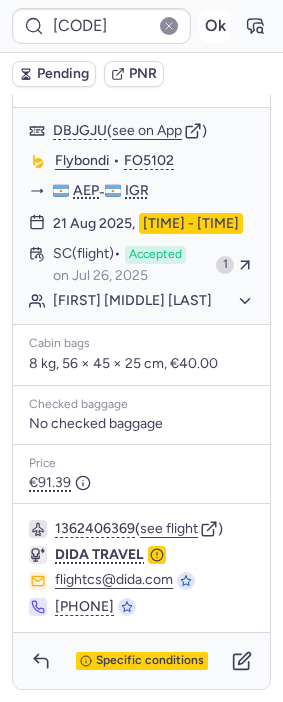 click on "Ok" at bounding box center [215, 26] 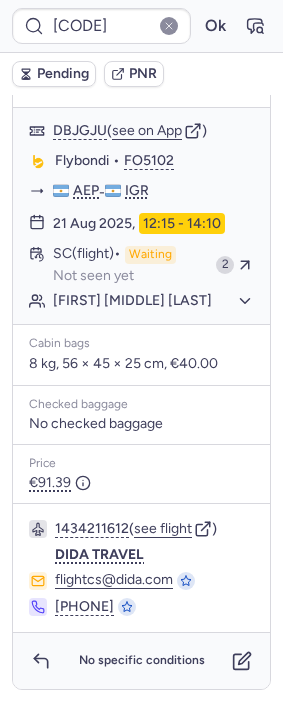 scroll, scrollTop: 470, scrollLeft: 0, axis: vertical 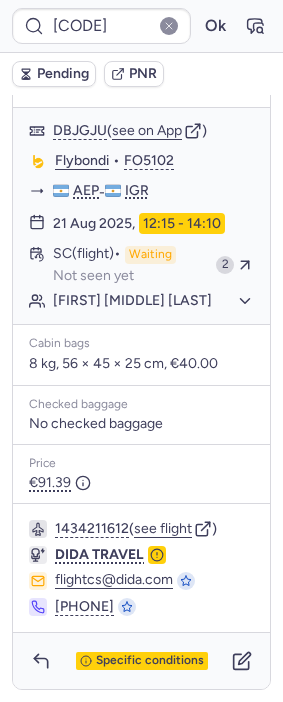 type on "CPJD2X" 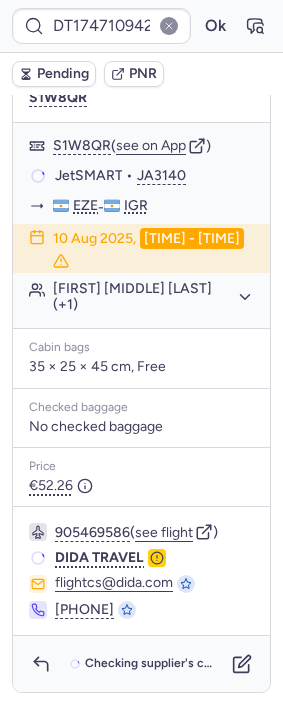 scroll, scrollTop: 444, scrollLeft: 0, axis: vertical 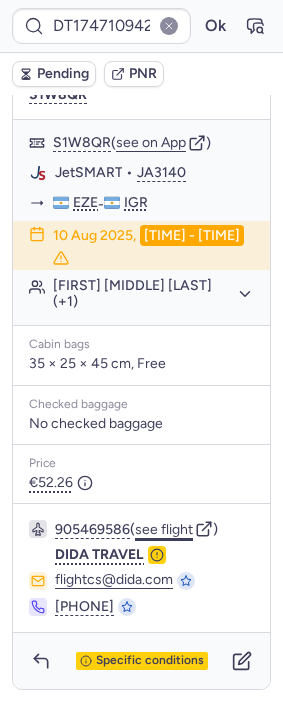 click on "see flight" 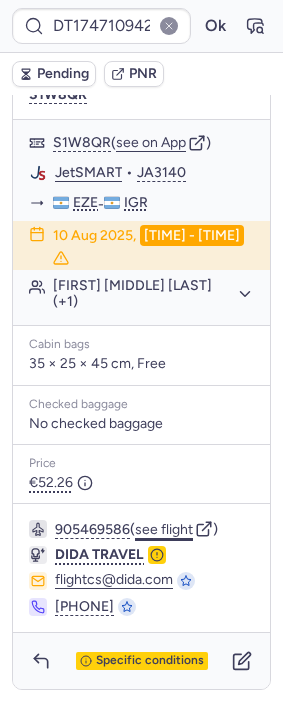 click on "see flight" 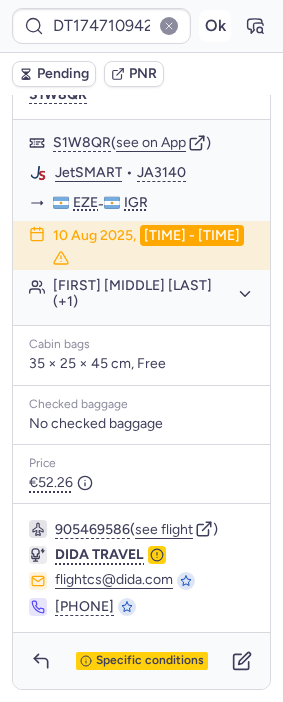 click on "Ok" at bounding box center (215, 26) 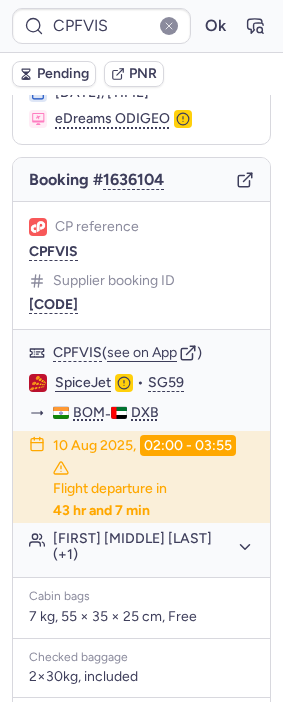scroll, scrollTop: 42, scrollLeft: 0, axis: vertical 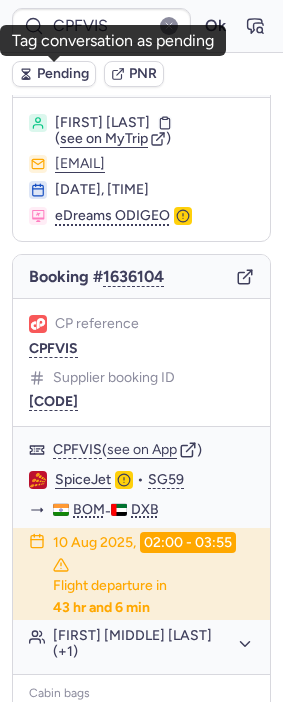 click on "Pending" at bounding box center [63, 74] 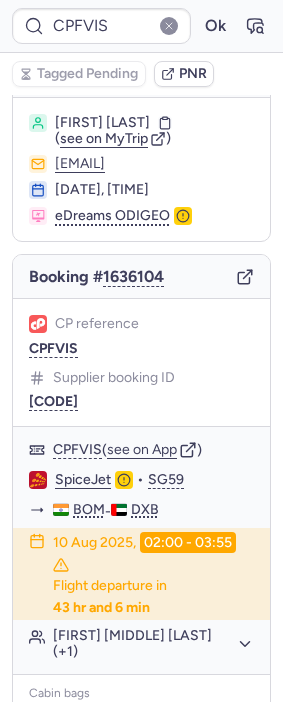 type on "006M2X" 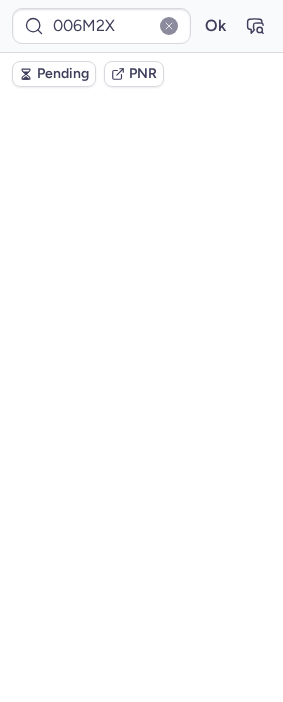 scroll, scrollTop: 82, scrollLeft: 0, axis: vertical 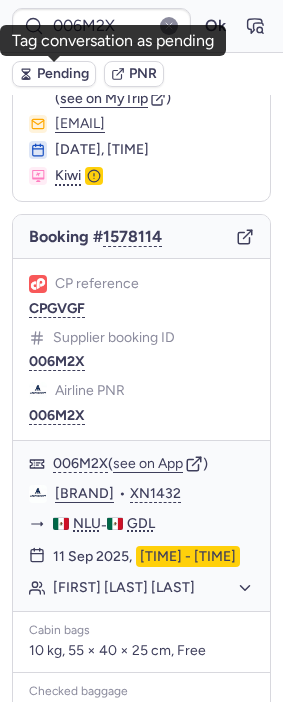 click on "Pending" at bounding box center (54, 74) 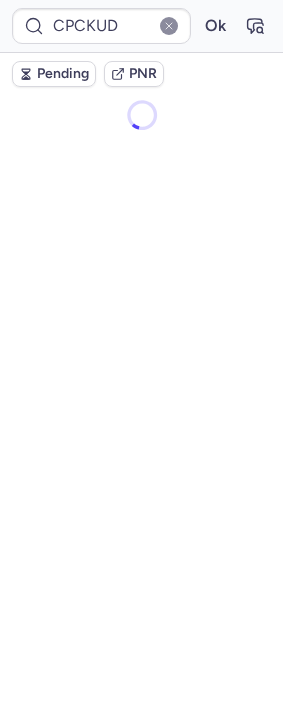 scroll, scrollTop: 0, scrollLeft: 0, axis: both 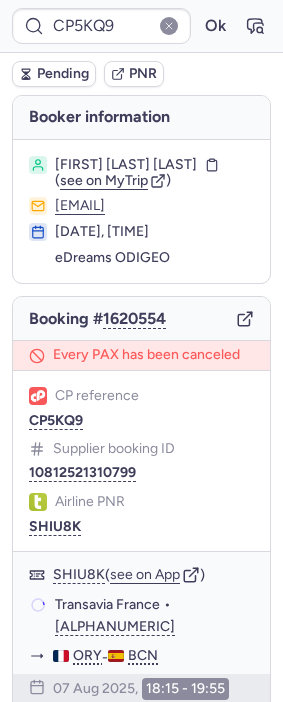 type on "006M2X" 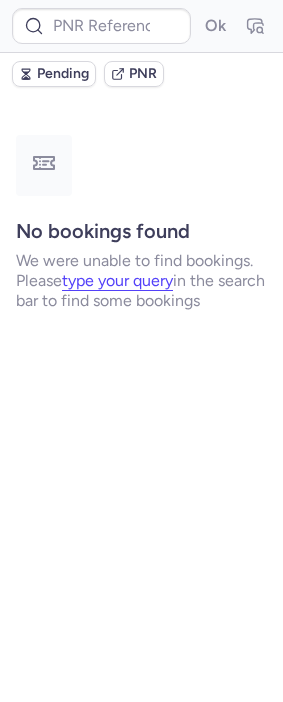 scroll, scrollTop: 0, scrollLeft: 0, axis: both 